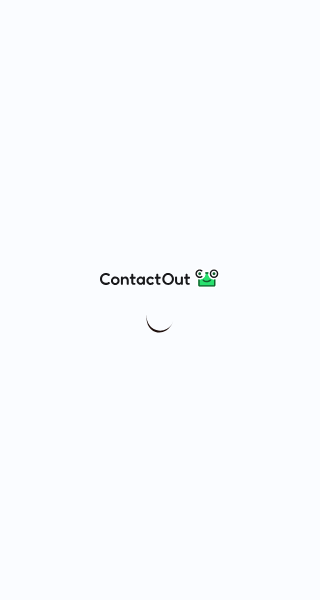 scroll, scrollTop: 0, scrollLeft: 0, axis: both 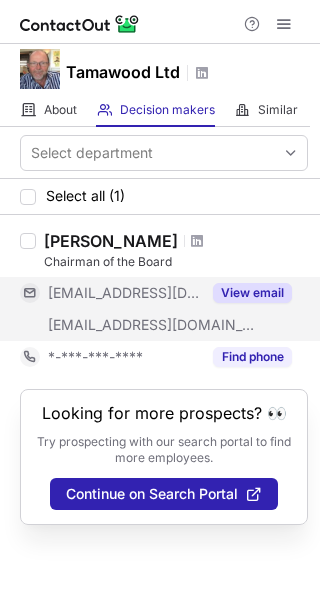 click on "View email" at bounding box center (252, 293) 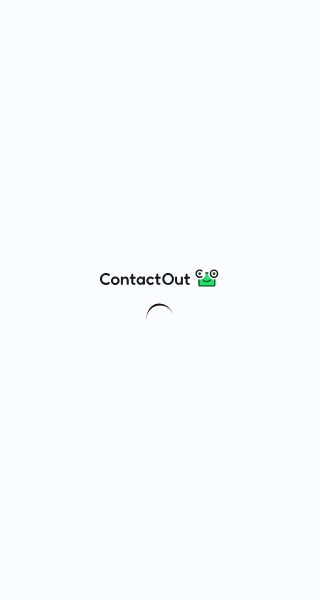 scroll, scrollTop: 0, scrollLeft: 0, axis: both 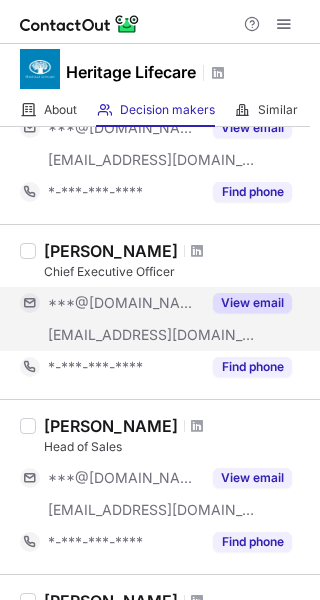 click on "View email" at bounding box center [252, 303] 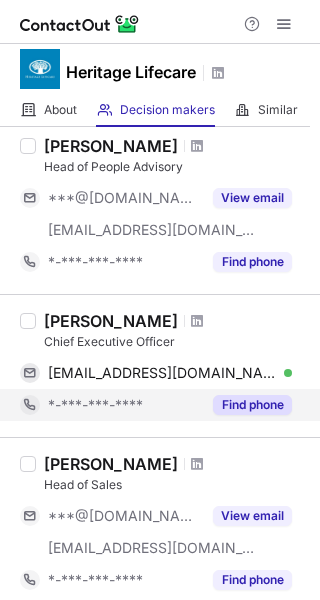 scroll, scrollTop: 442, scrollLeft: 0, axis: vertical 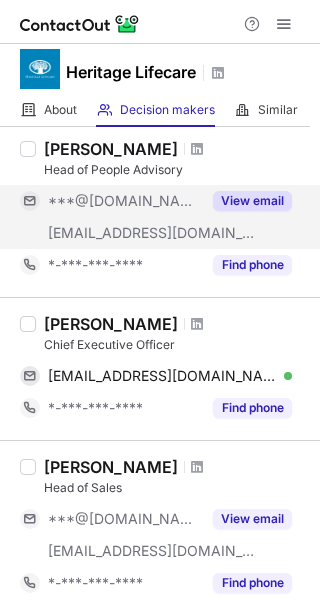 click on "View email" at bounding box center [252, 201] 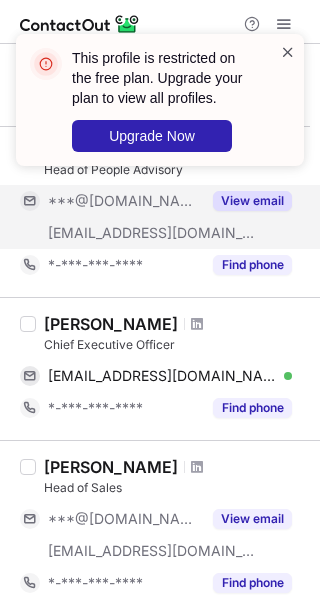 click at bounding box center [288, 52] 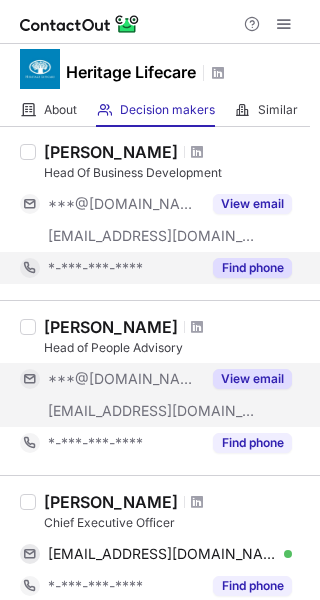scroll, scrollTop: 244, scrollLeft: 0, axis: vertical 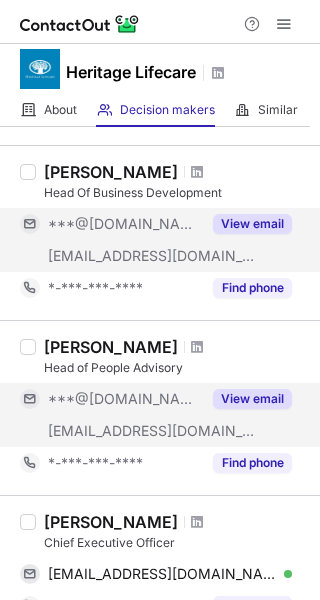 click on "View email" at bounding box center [252, 224] 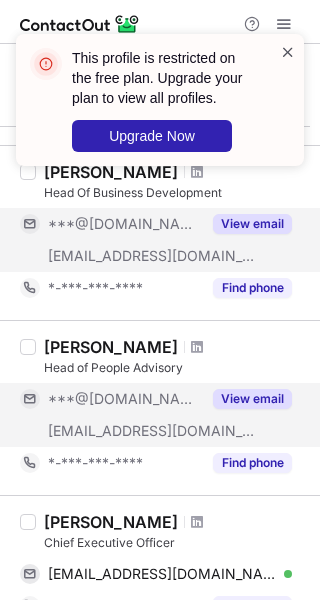 click at bounding box center [288, 52] 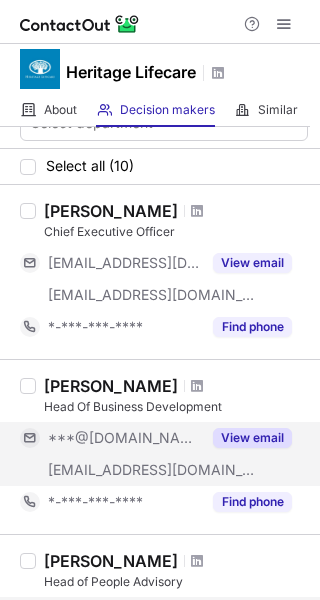 scroll, scrollTop: 0, scrollLeft: 0, axis: both 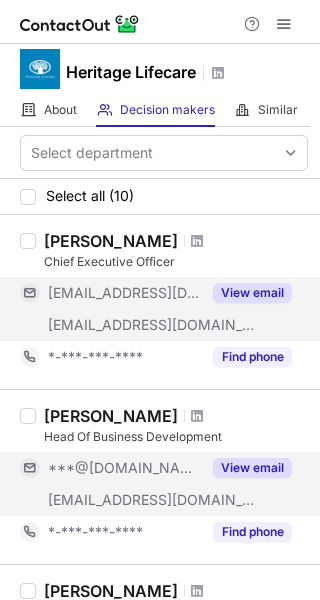 click on "View email" at bounding box center [252, 293] 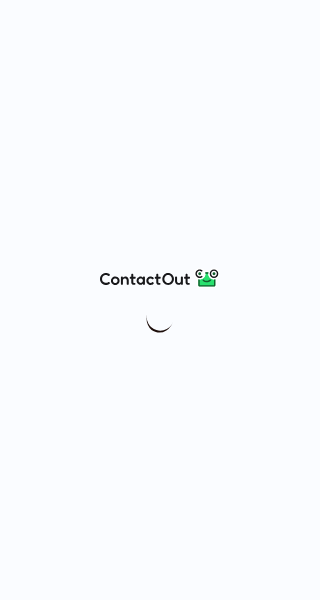 scroll, scrollTop: 0, scrollLeft: 0, axis: both 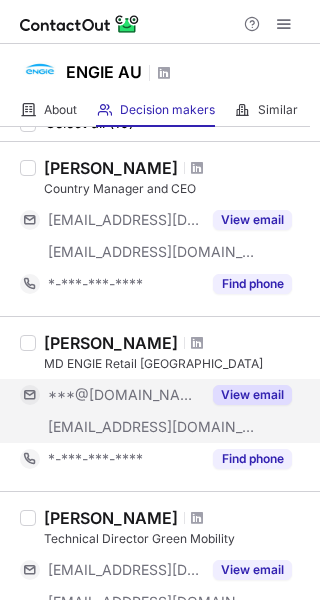 click on "View email" at bounding box center [252, 395] 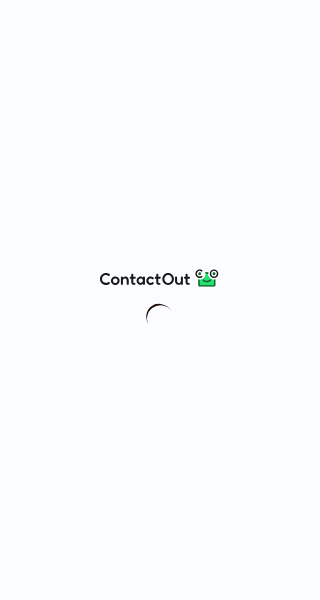 scroll, scrollTop: 0, scrollLeft: 0, axis: both 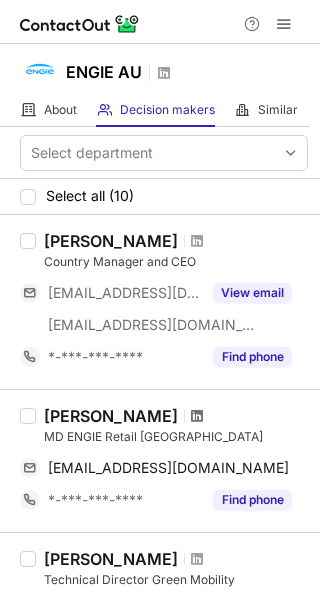 click at bounding box center (197, 416) 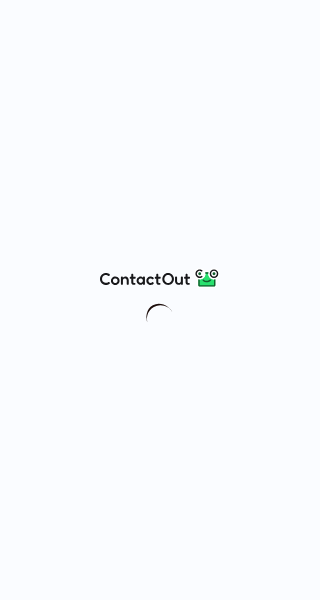 scroll, scrollTop: 0, scrollLeft: 0, axis: both 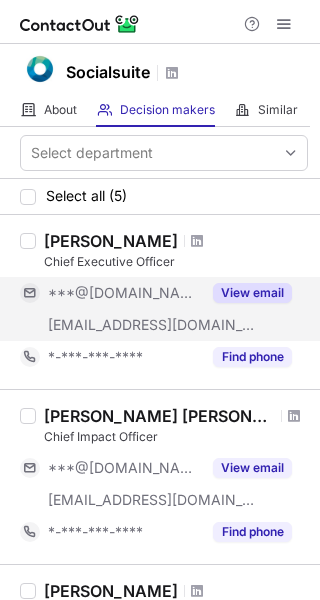 click on "View email" at bounding box center [252, 293] 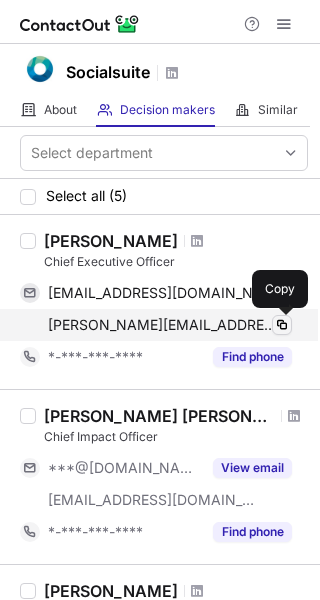 click at bounding box center [282, 325] 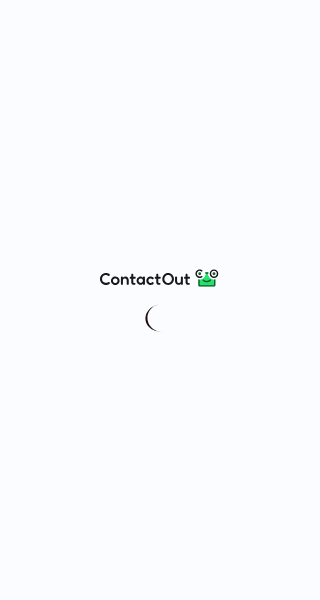 scroll, scrollTop: 0, scrollLeft: 0, axis: both 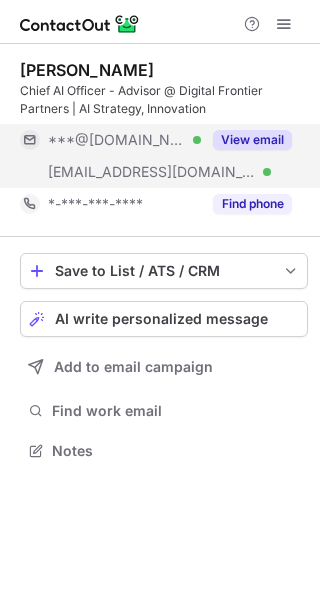 click on "View email" at bounding box center [252, 140] 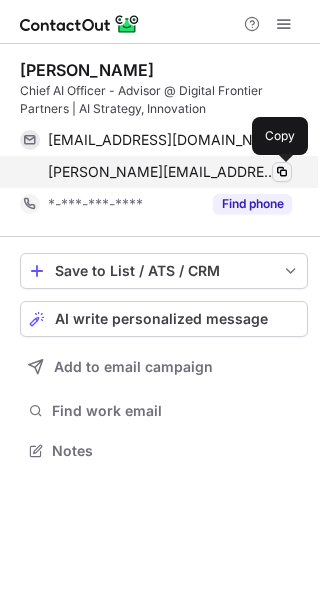 click at bounding box center [282, 172] 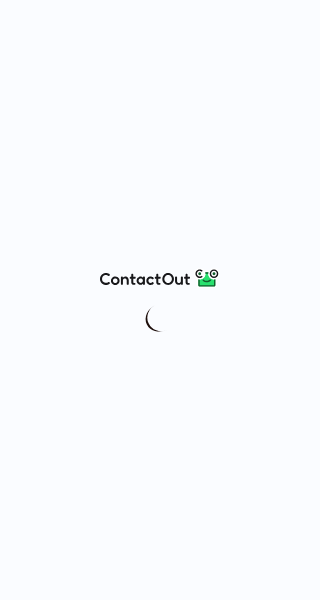 scroll, scrollTop: 0, scrollLeft: 0, axis: both 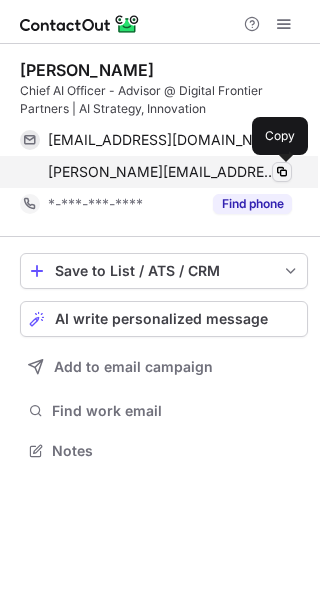 click at bounding box center [282, 172] 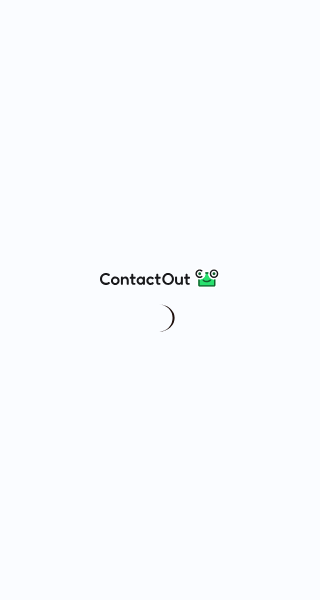 scroll, scrollTop: 0, scrollLeft: 0, axis: both 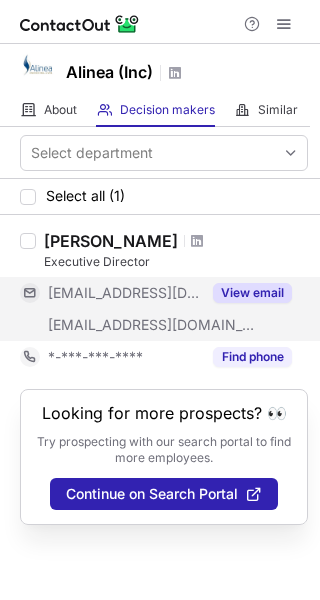 click on "View email" at bounding box center [252, 293] 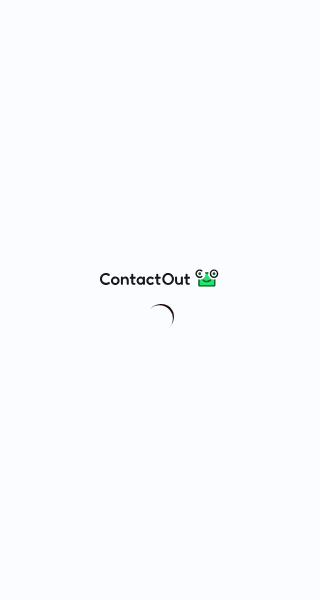 scroll, scrollTop: 0, scrollLeft: 0, axis: both 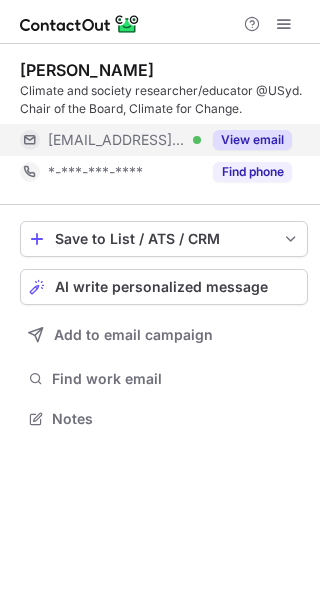 click on "View email" at bounding box center [252, 140] 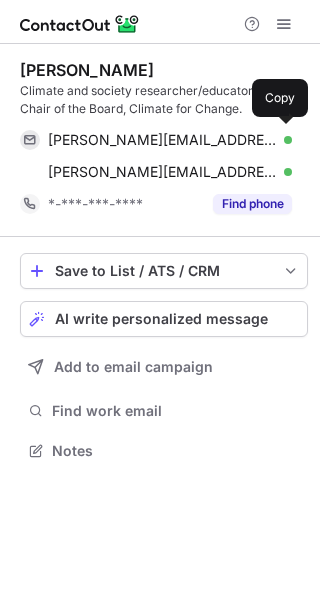 scroll, scrollTop: 10, scrollLeft: 10, axis: both 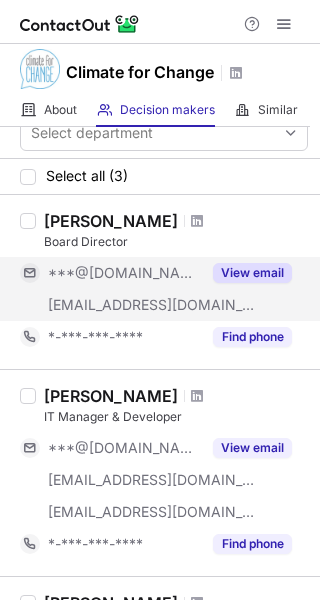 click on "View email" at bounding box center (252, 273) 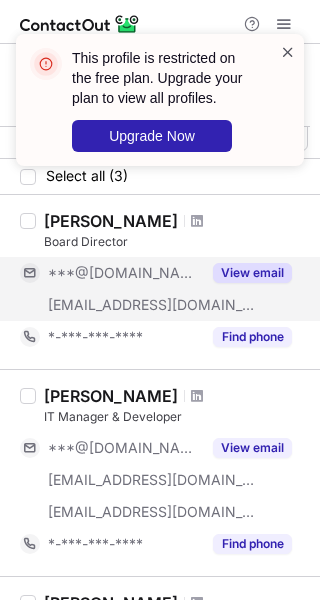 click at bounding box center (288, 52) 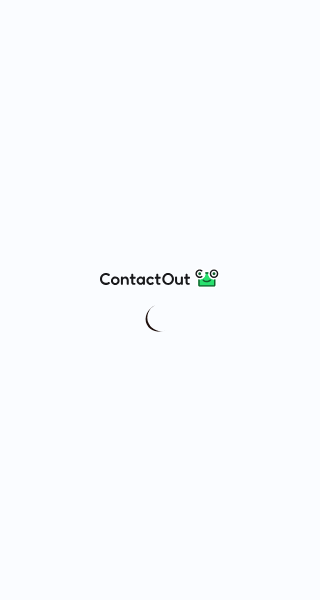 scroll, scrollTop: 0, scrollLeft: 0, axis: both 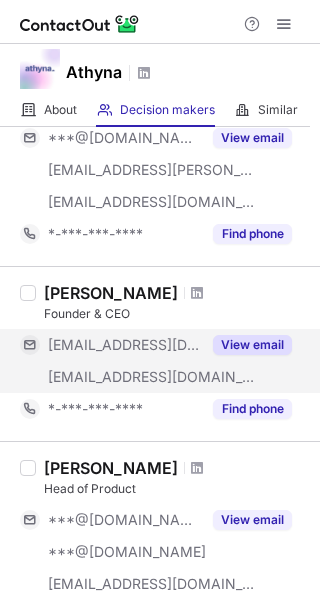 click on "View email" at bounding box center (252, 345) 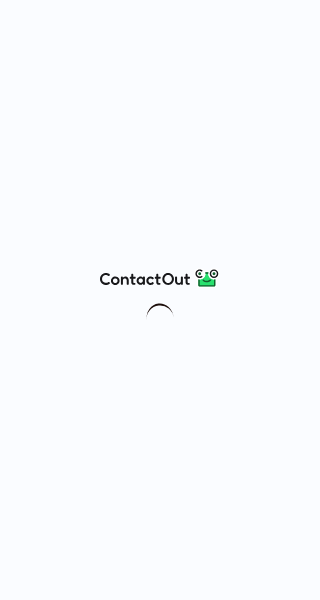 scroll, scrollTop: 0, scrollLeft: 0, axis: both 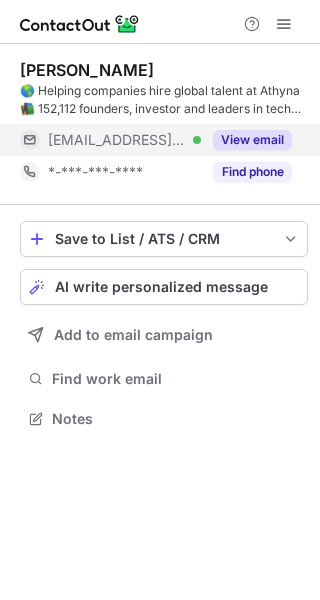 click on "View email" at bounding box center [252, 140] 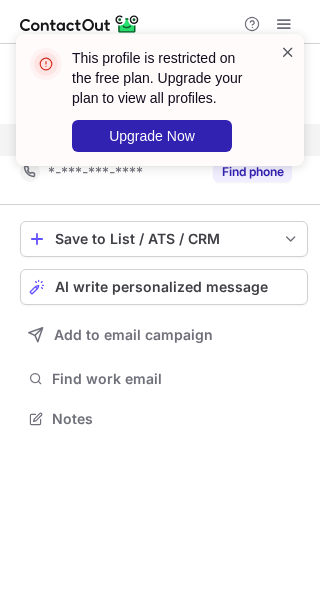 click at bounding box center [288, 52] 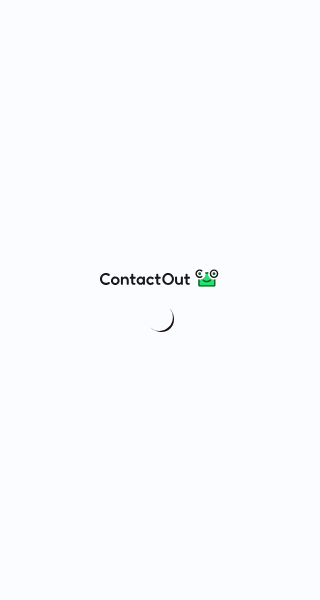 scroll, scrollTop: 0, scrollLeft: 0, axis: both 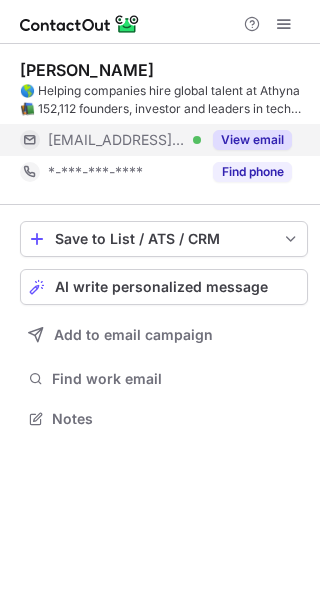 click on "View email" at bounding box center (252, 140) 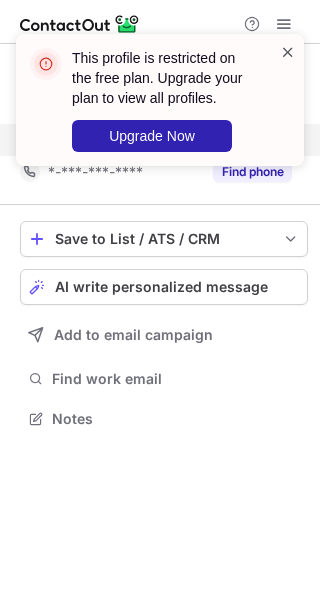 click at bounding box center (288, 52) 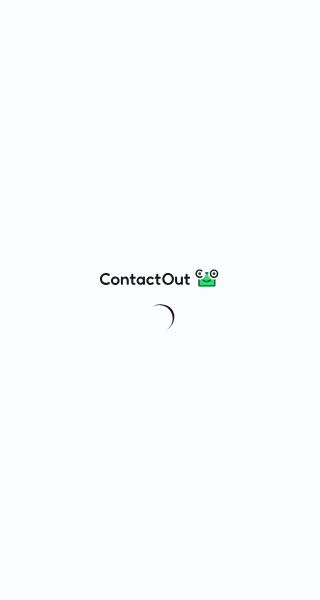 scroll, scrollTop: 0, scrollLeft: 0, axis: both 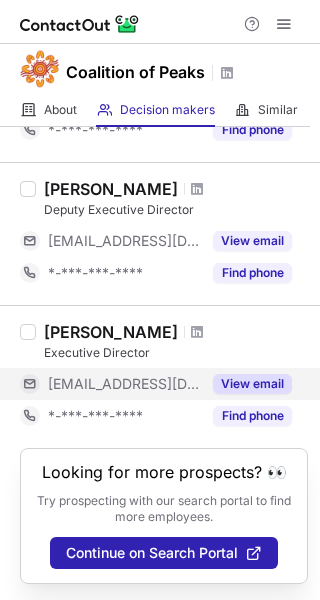 click on "View email" at bounding box center (252, 384) 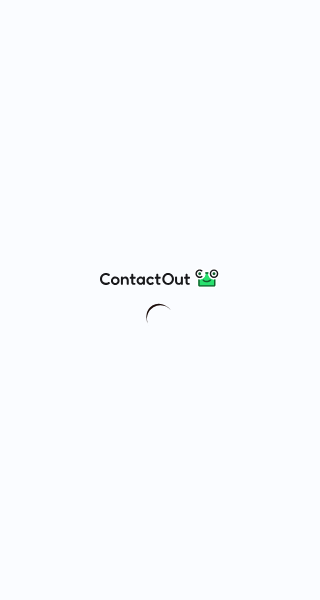 scroll, scrollTop: 0, scrollLeft: 0, axis: both 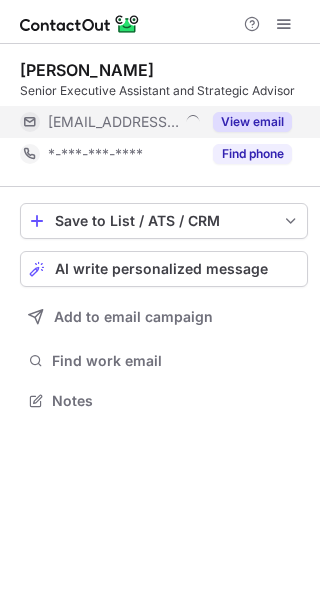 click on "View email" at bounding box center (252, 122) 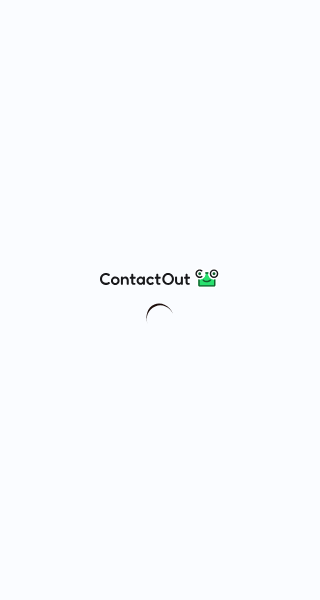 scroll, scrollTop: 0, scrollLeft: 0, axis: both 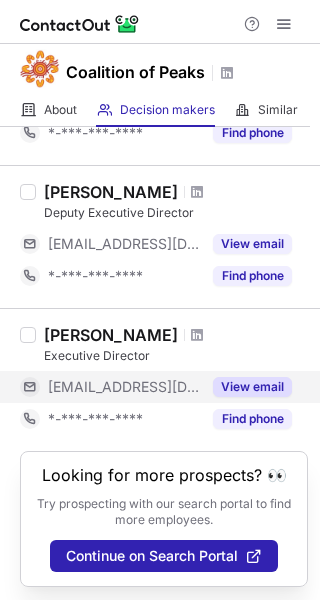 click on "View email" at bounding box center (252, 387) 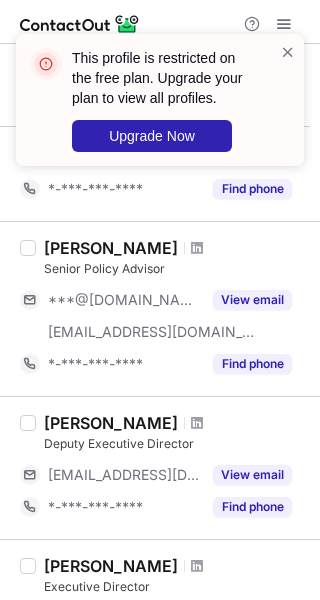 scroll, scrollTop: 189, scrollLeft: 0, axis: vertical 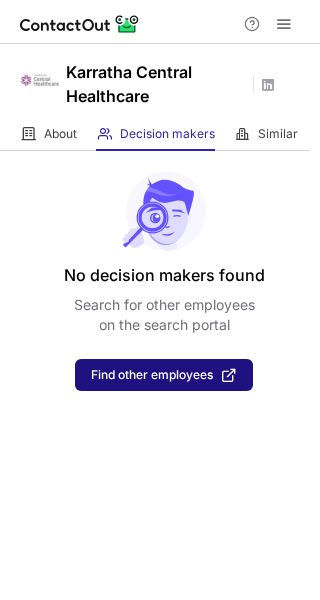 click on "Find other employees" at bounding box center (152, 375) 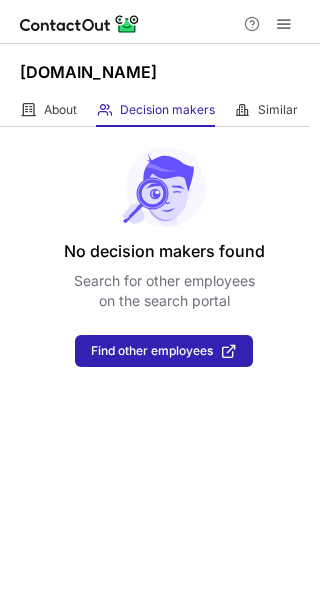 scroll, scrollTop: 0, scrollLeft: 0, axis: both 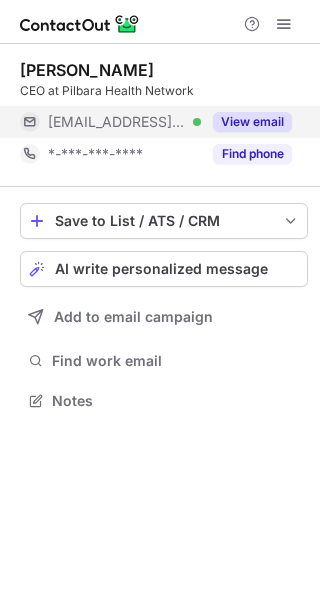 click on "View email" at bounding box center [252, 122] 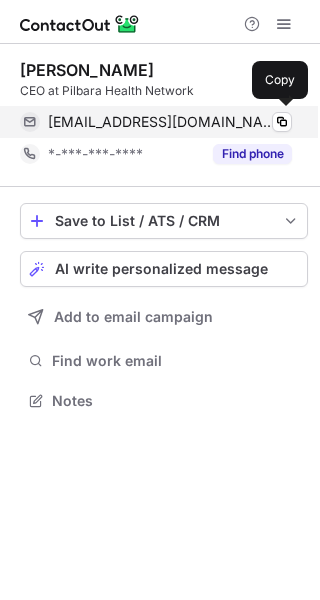click on "ceo@phn.org.au" at bounding box center (162, 122) 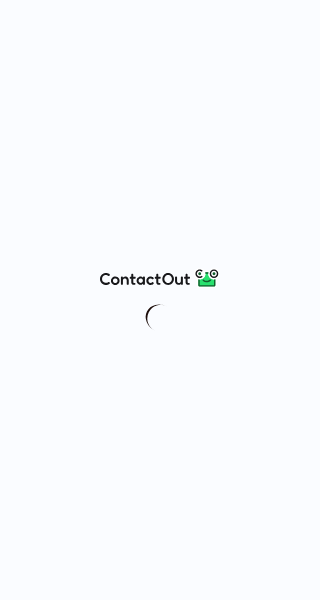 scroll, scrollTop: 0, scrollLeft: 0, axis: both 